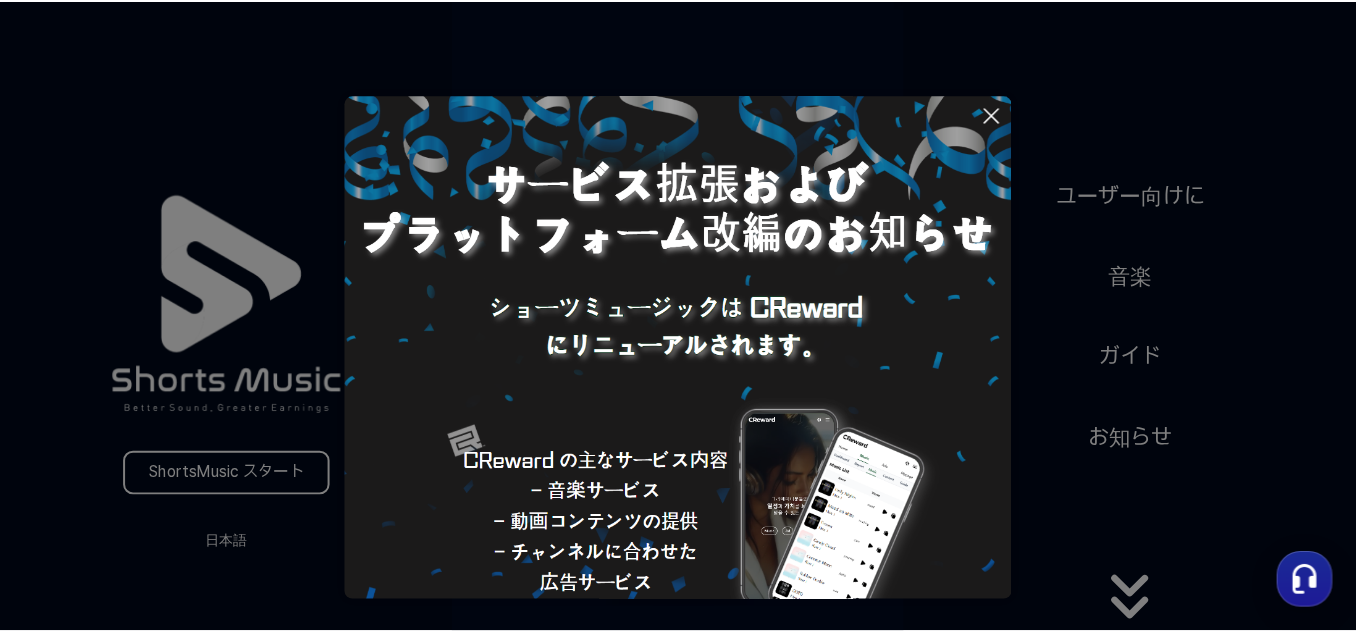 scroll, scrollTop: 0, scrollLeft: 0, axis: both 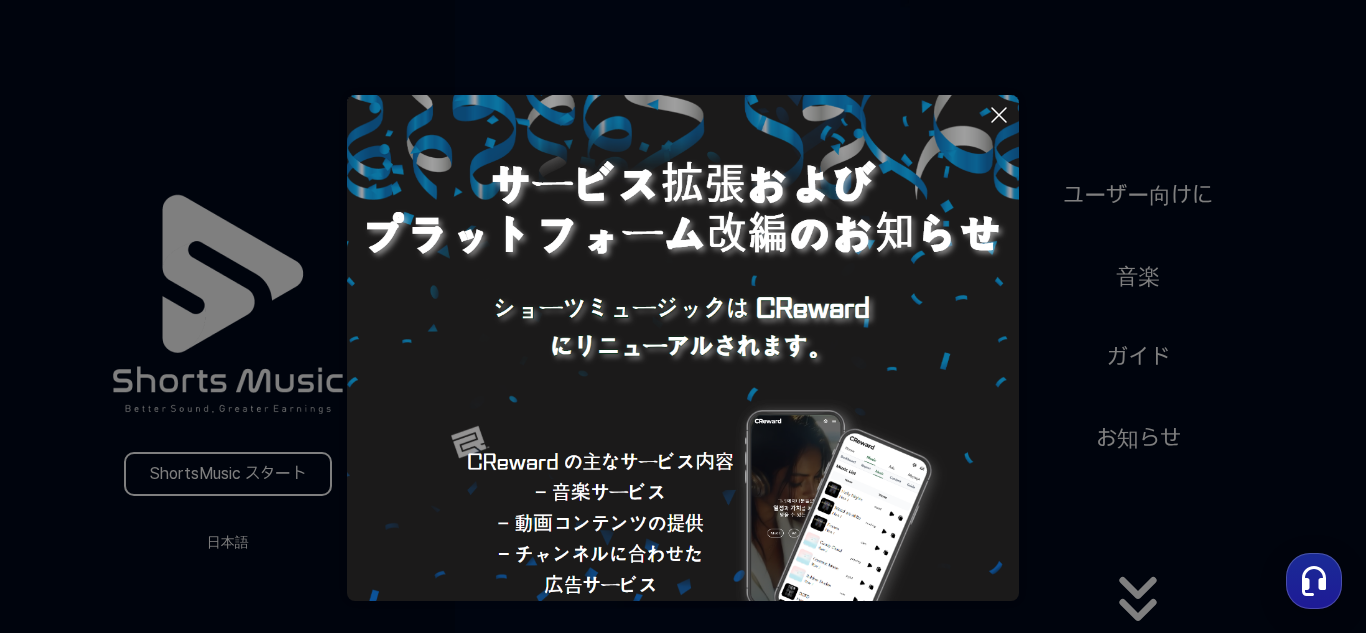 click 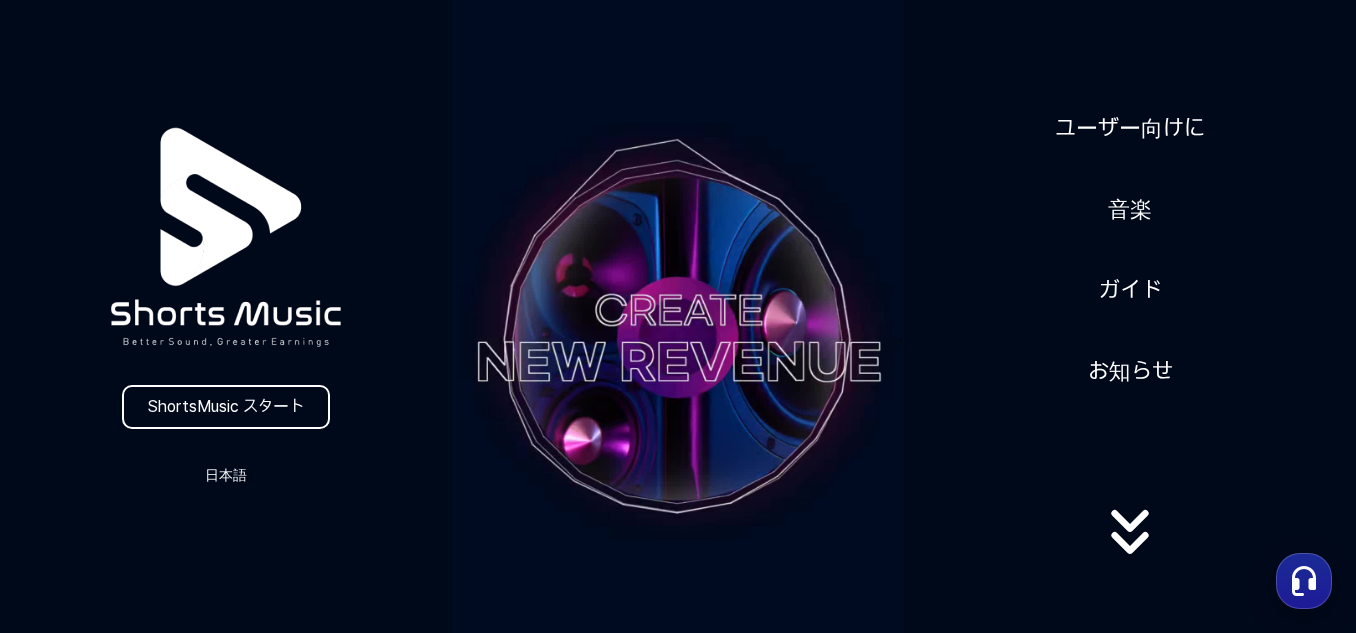 scroll, scrollTop: 100, scrollLeft: 0, axis: vertical 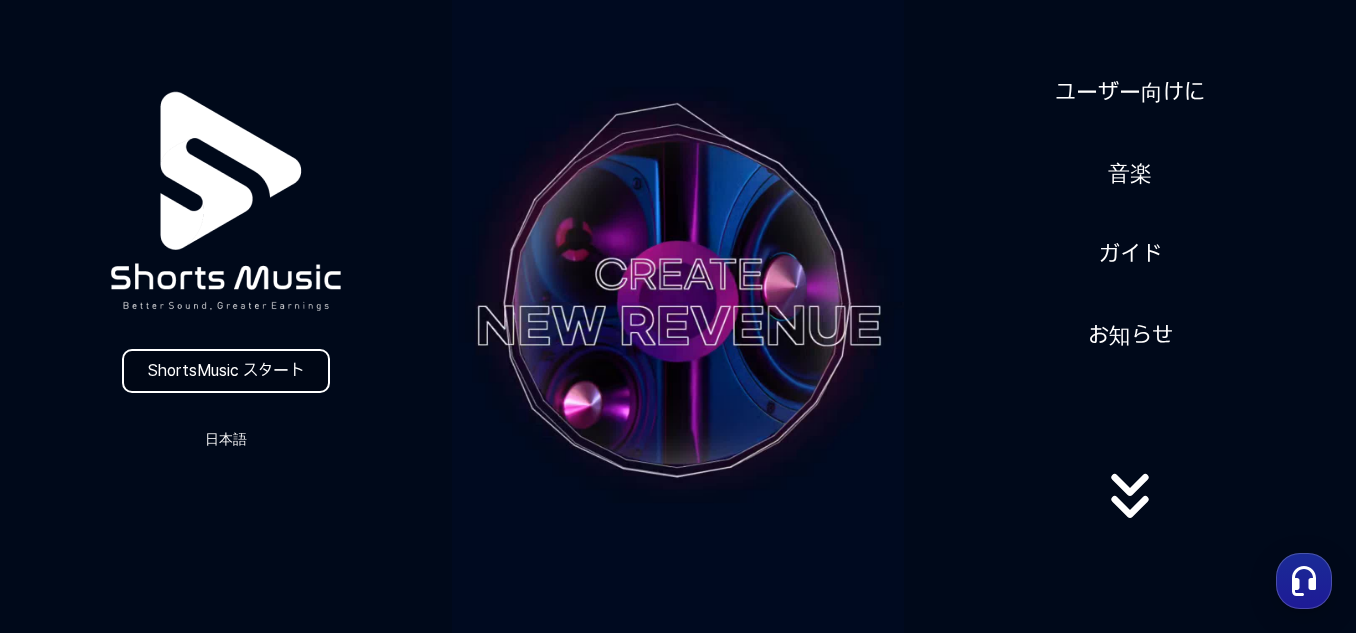 click on "ShortsMusic スタート" at bounding box center [226, 371] 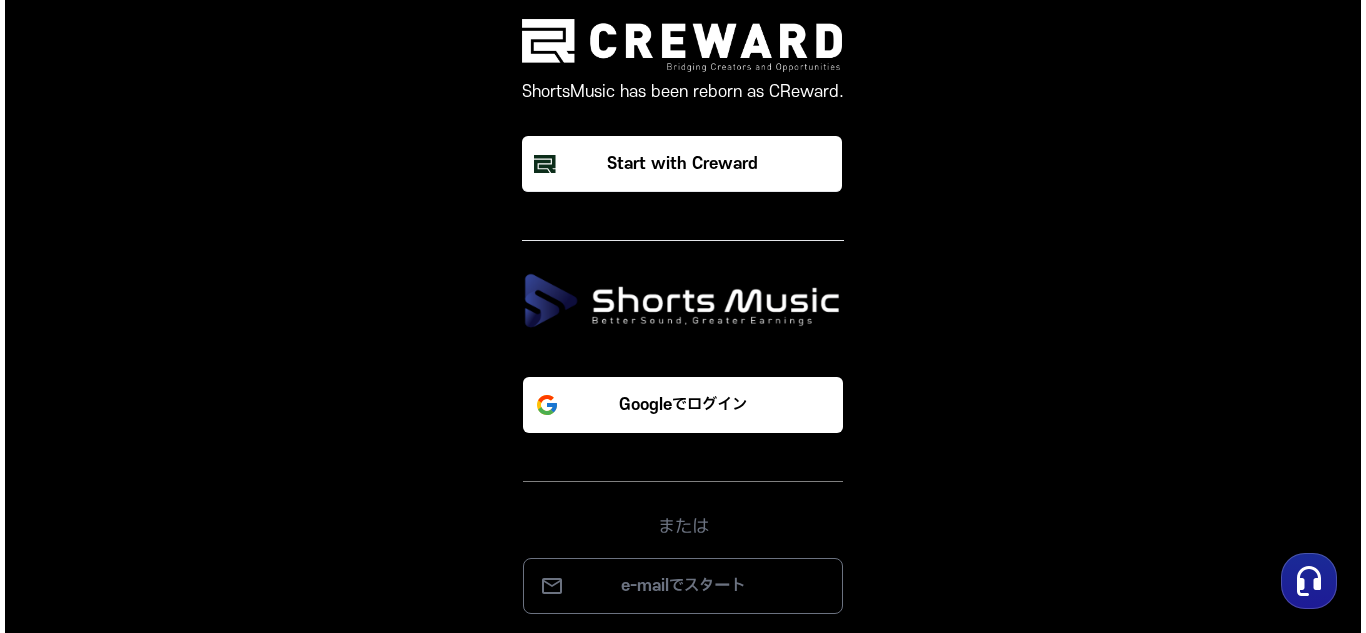 scroll, scrollTop: 0, scrollLeft: 0, axis: both 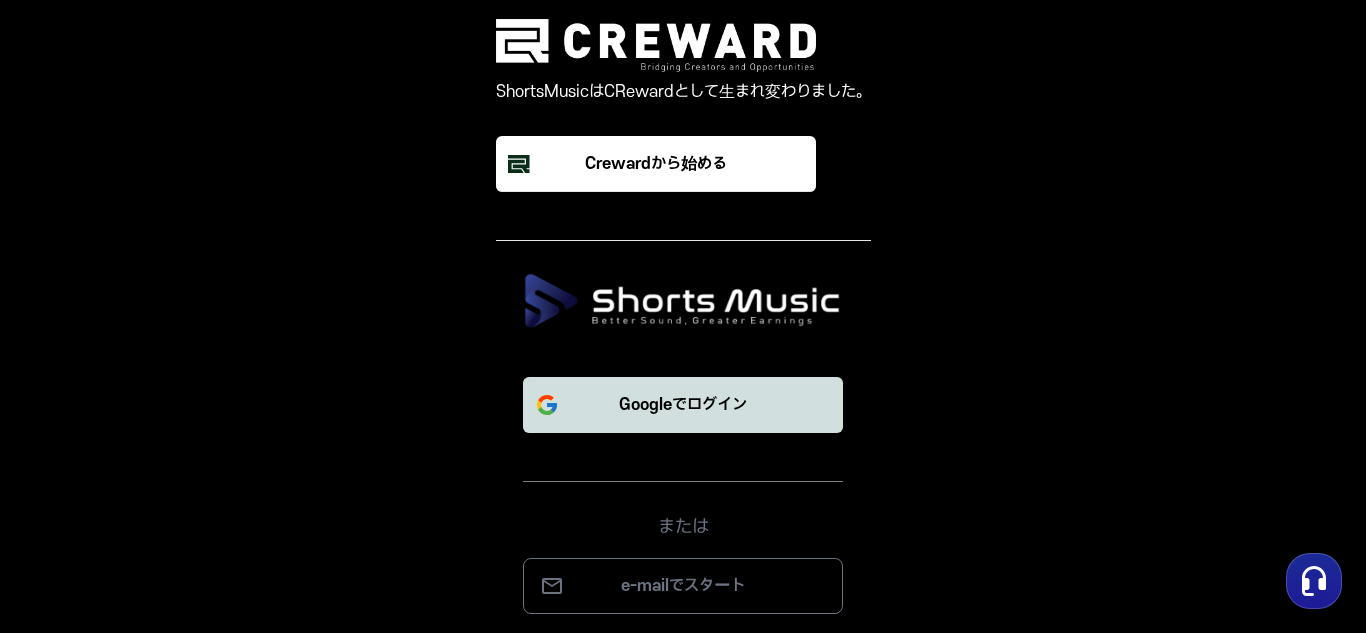 click on "Googleでログイン" at bounding box center [683, 405] 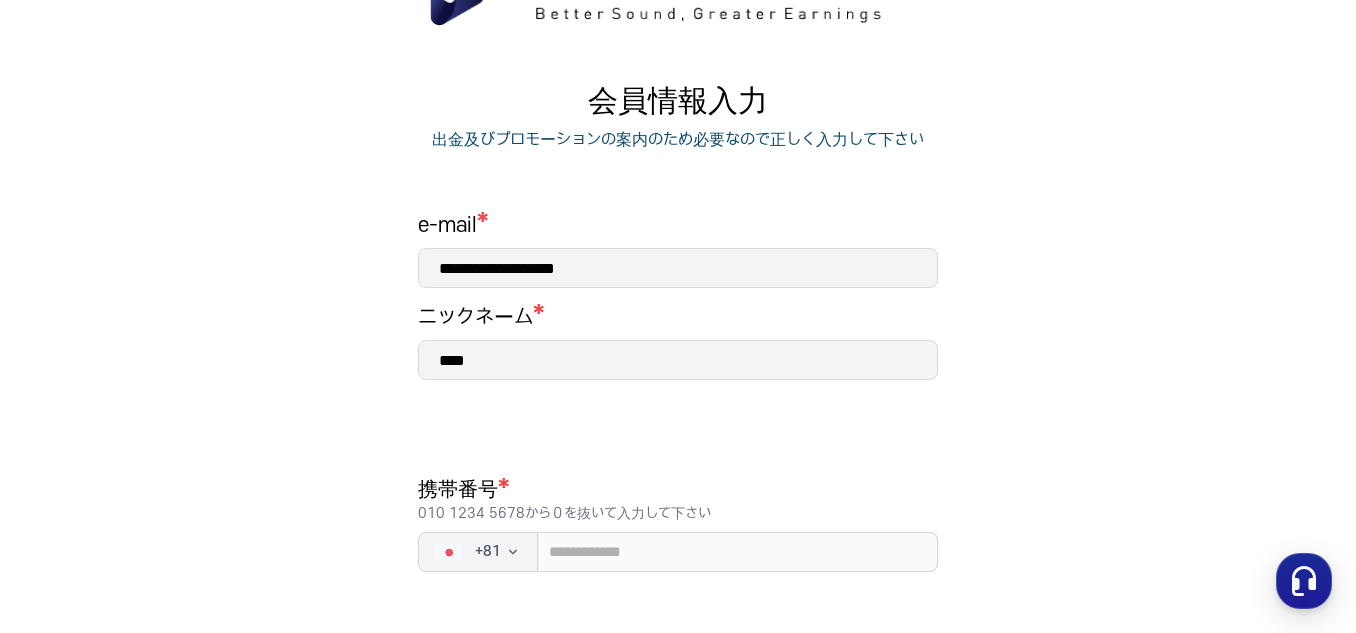scroll, scrollTop: 200, scrollLeft: 0, axis: vertical 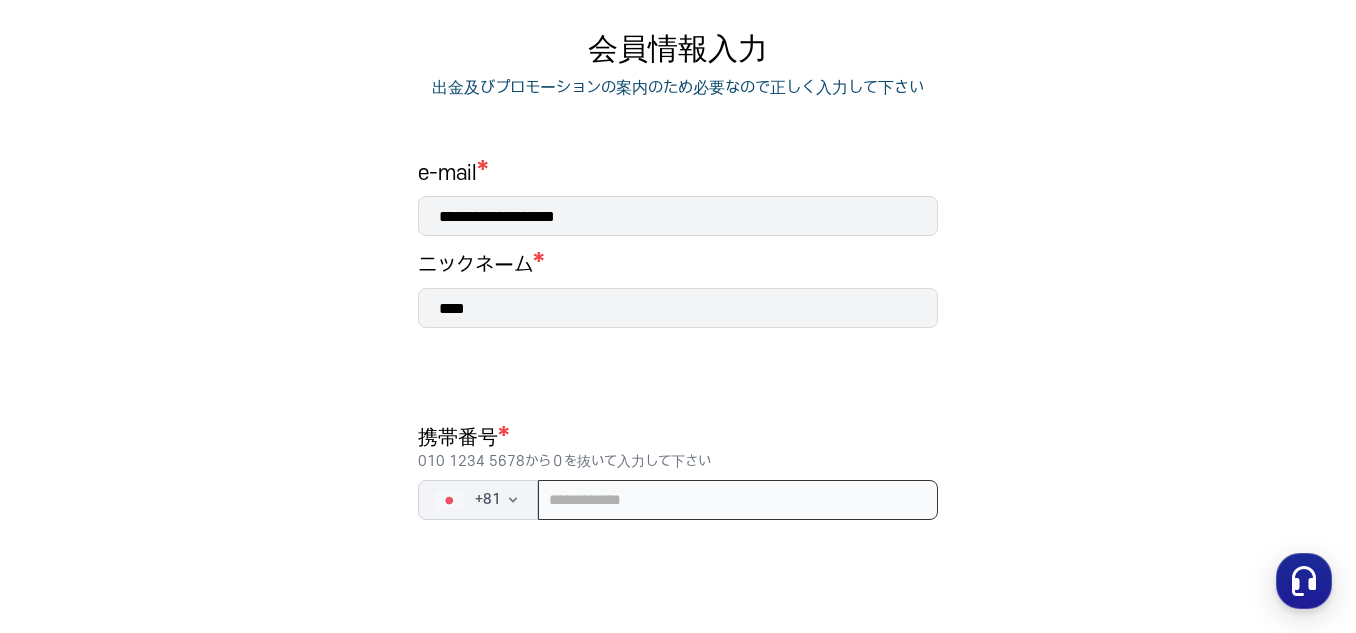 click at bounding box center [738, 500] 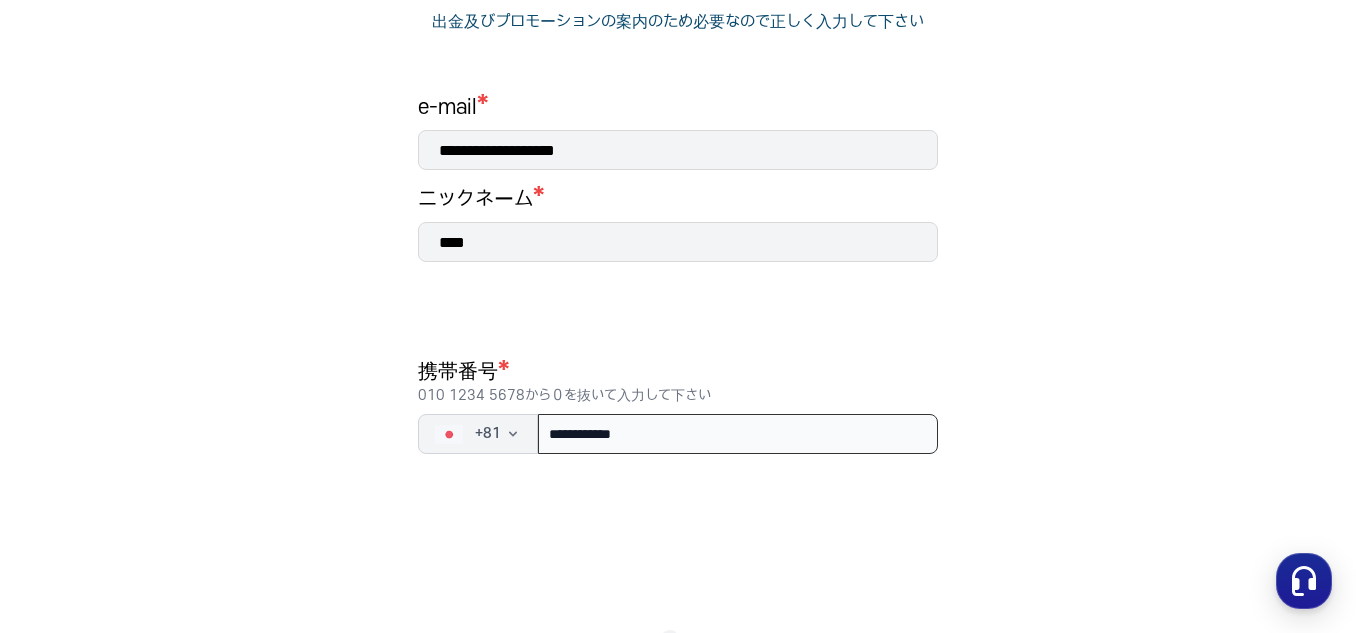 scroll, scrollTop: 391, scrollLeft: 0, axis: vertical 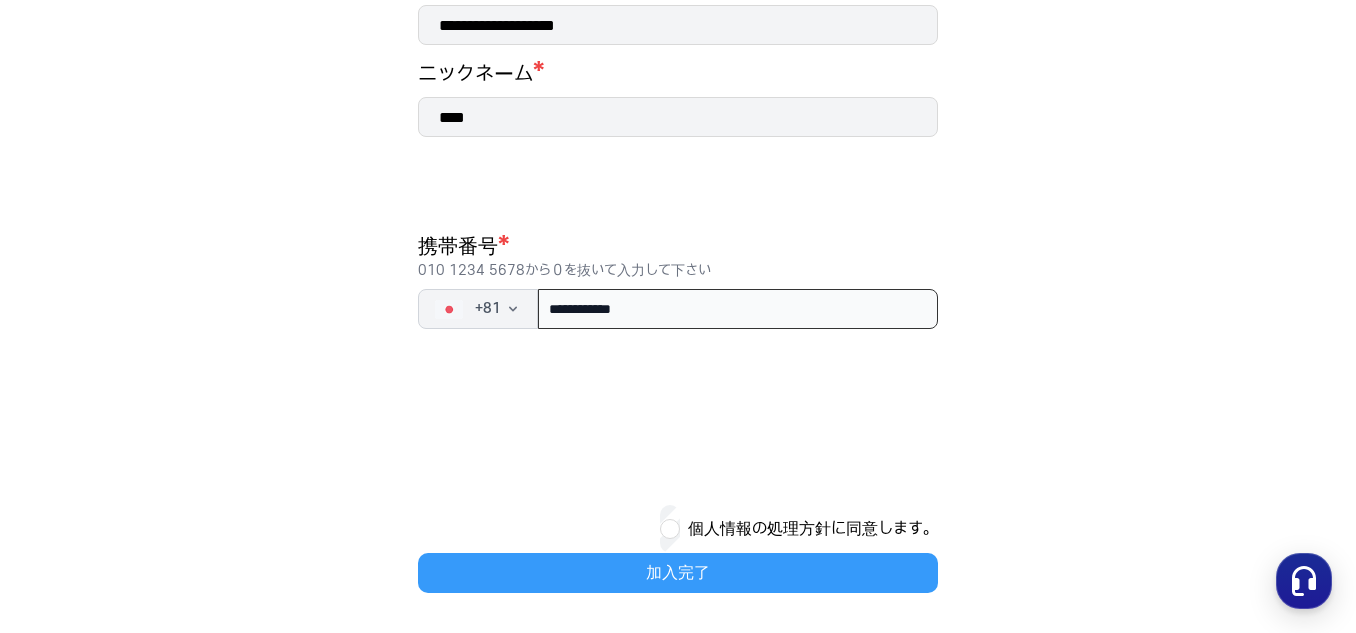 type on "**********" 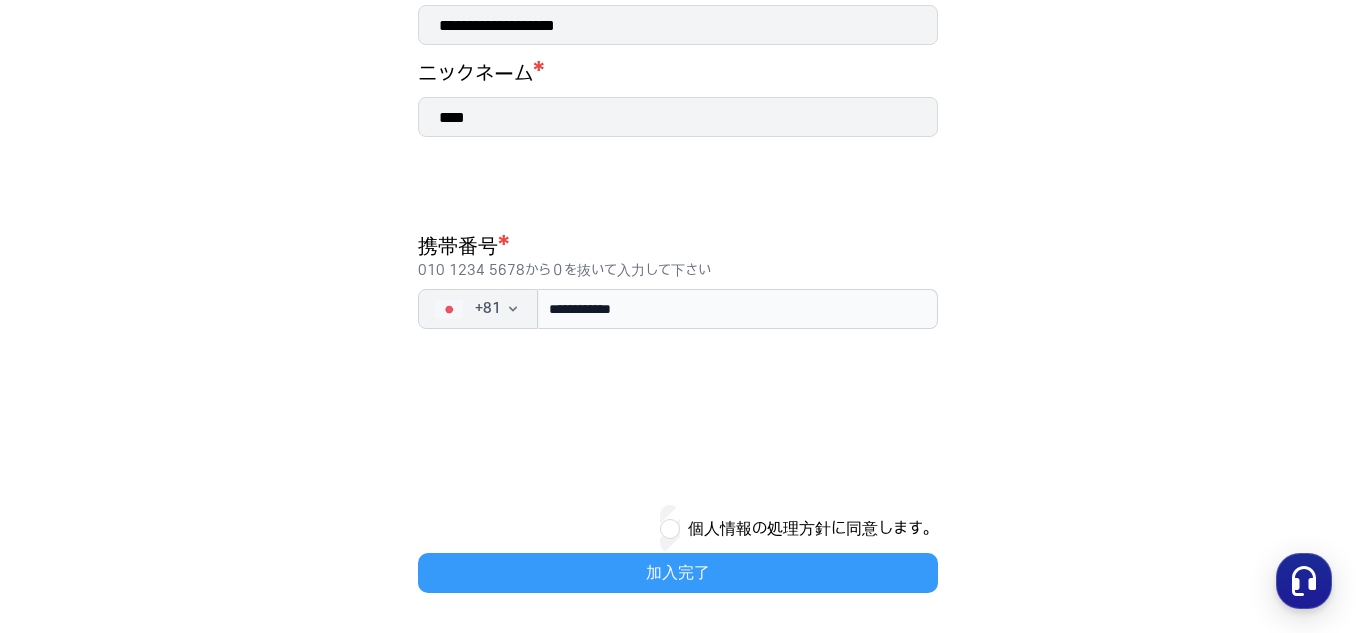 click on "加入完了" at bounding box center (678, 573) 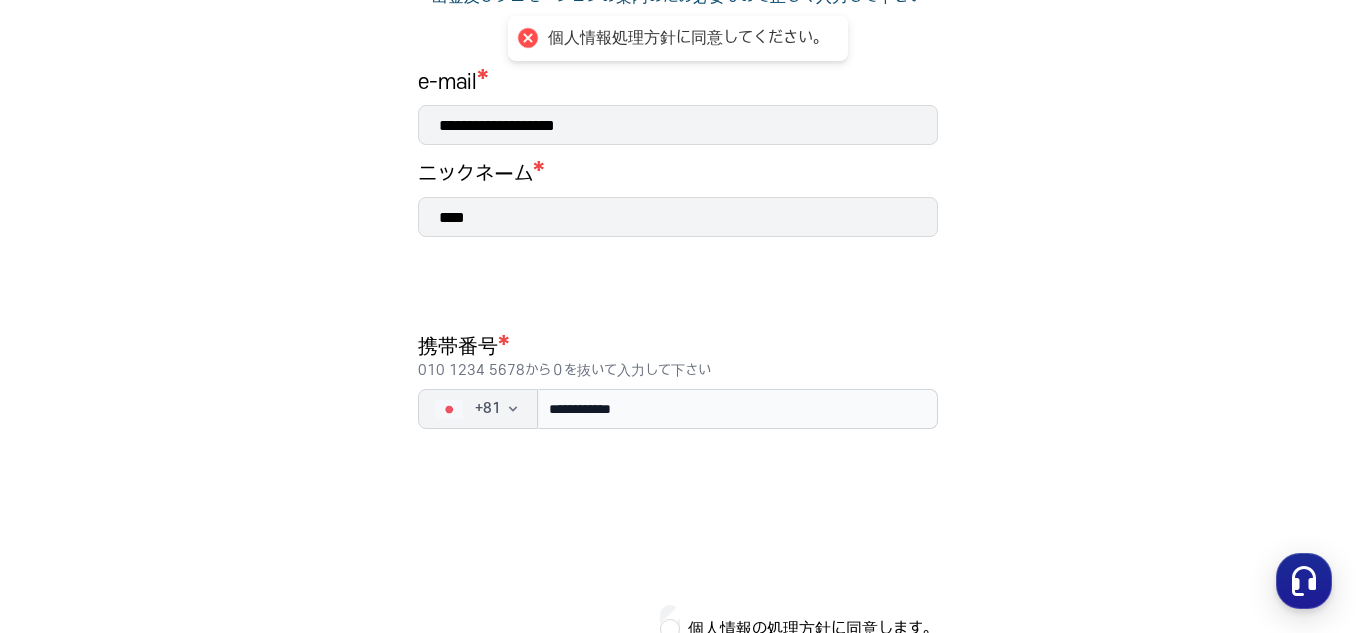 scroll, scrollTop: 391, scrollLeft: 0, axis: vertical 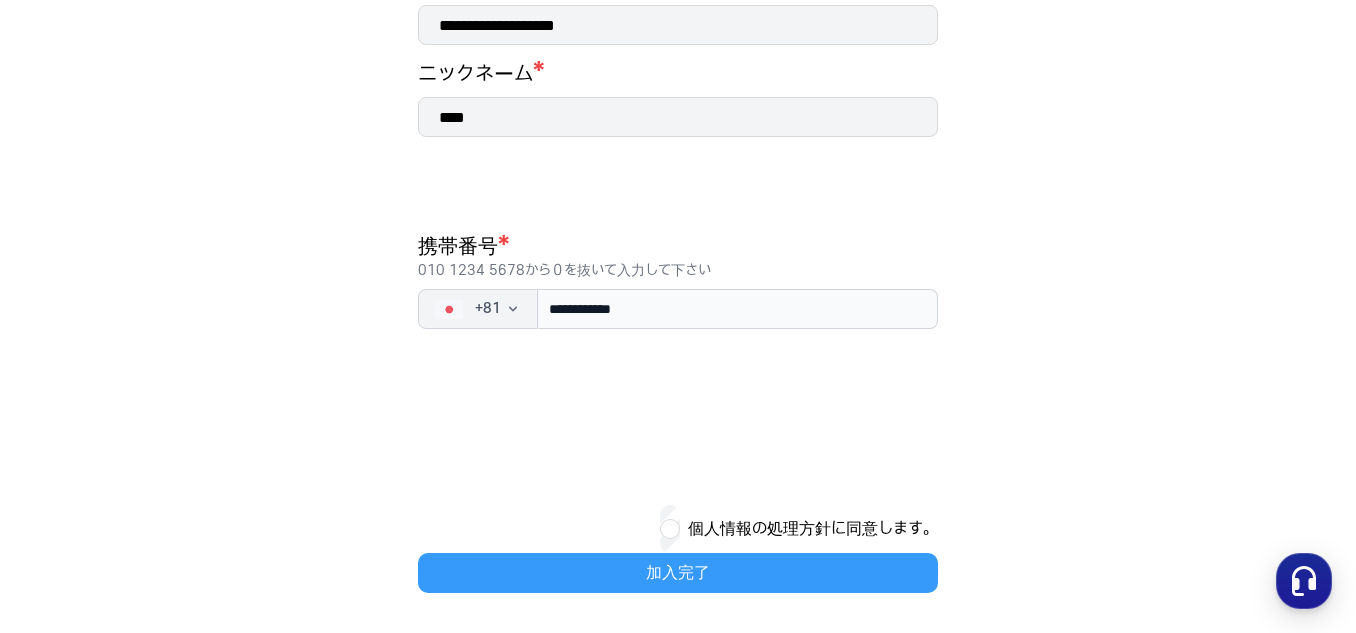 click on "加入完了" at bounding box center [678, 573] 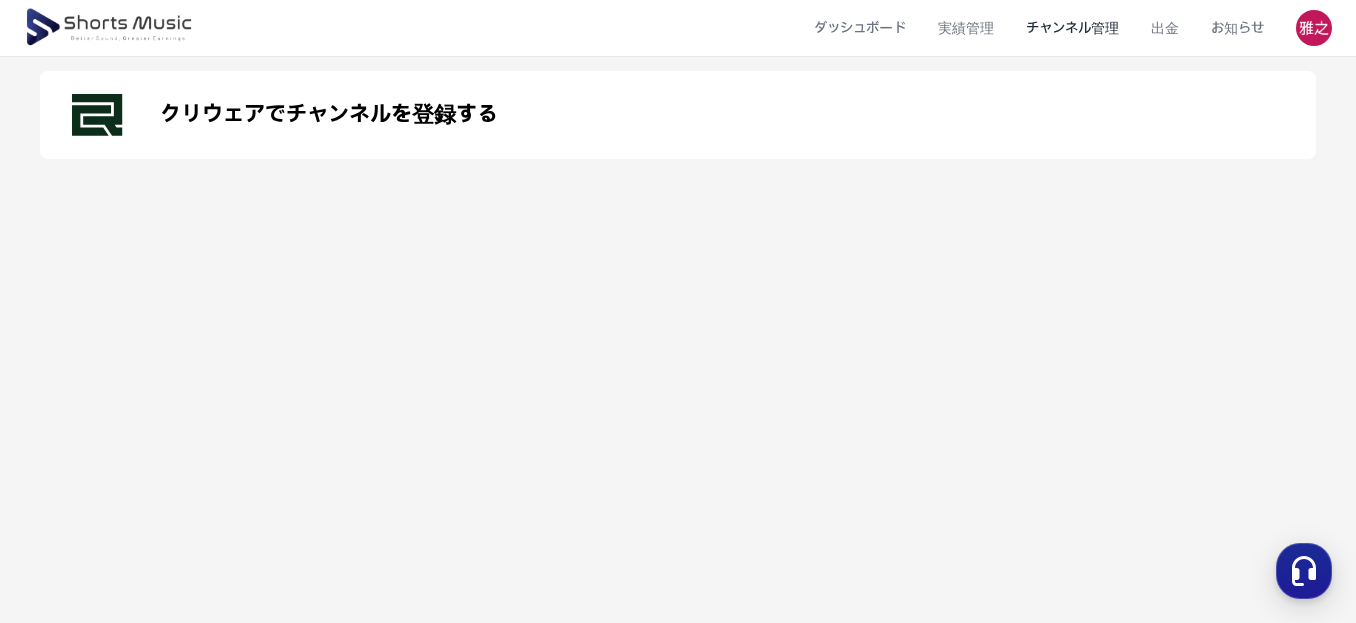 scroll, scrollTop: 200, scrollLeft: 0, axis: vertical 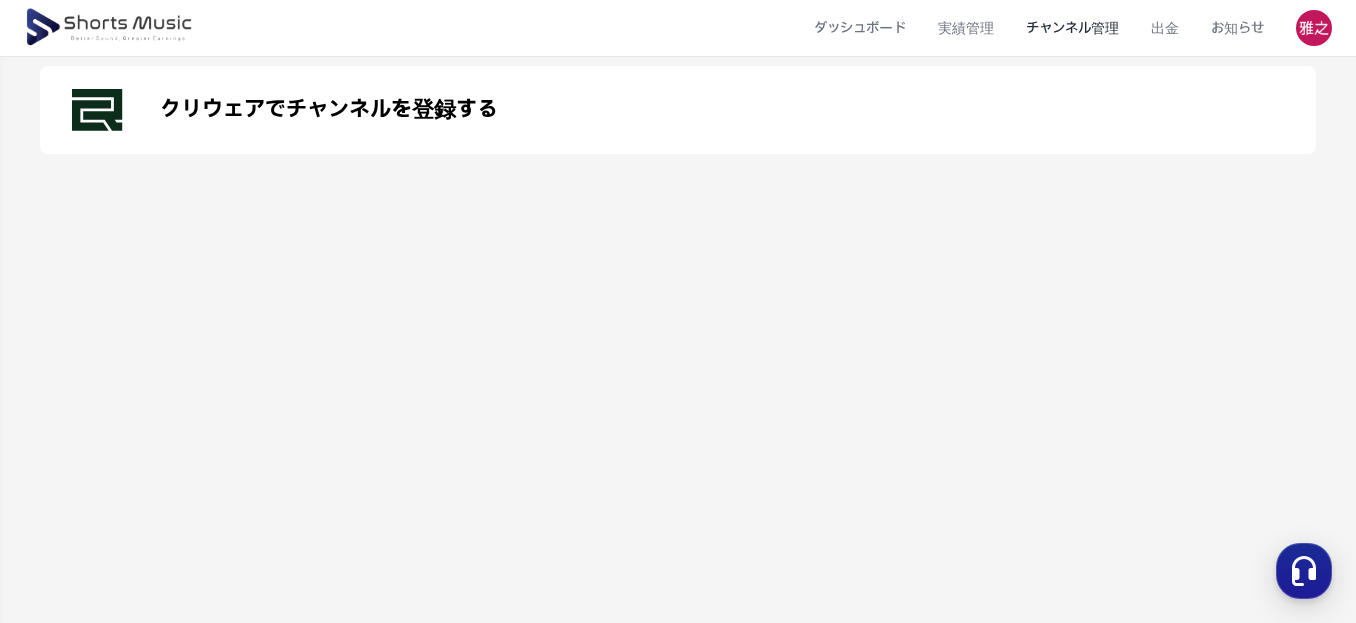 click on "クリウェアでチャンネルを登録する" at bounding box center (329, 110) 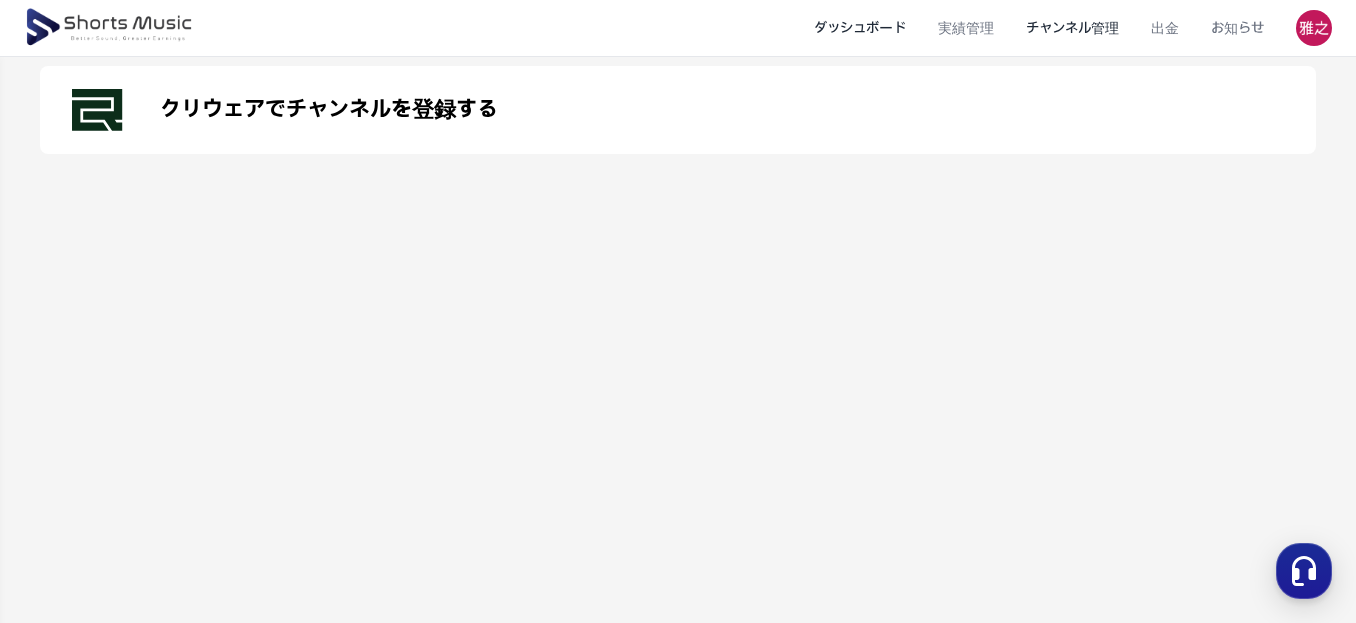 click on "ダッシュボード" at bounding box center [860, 28] 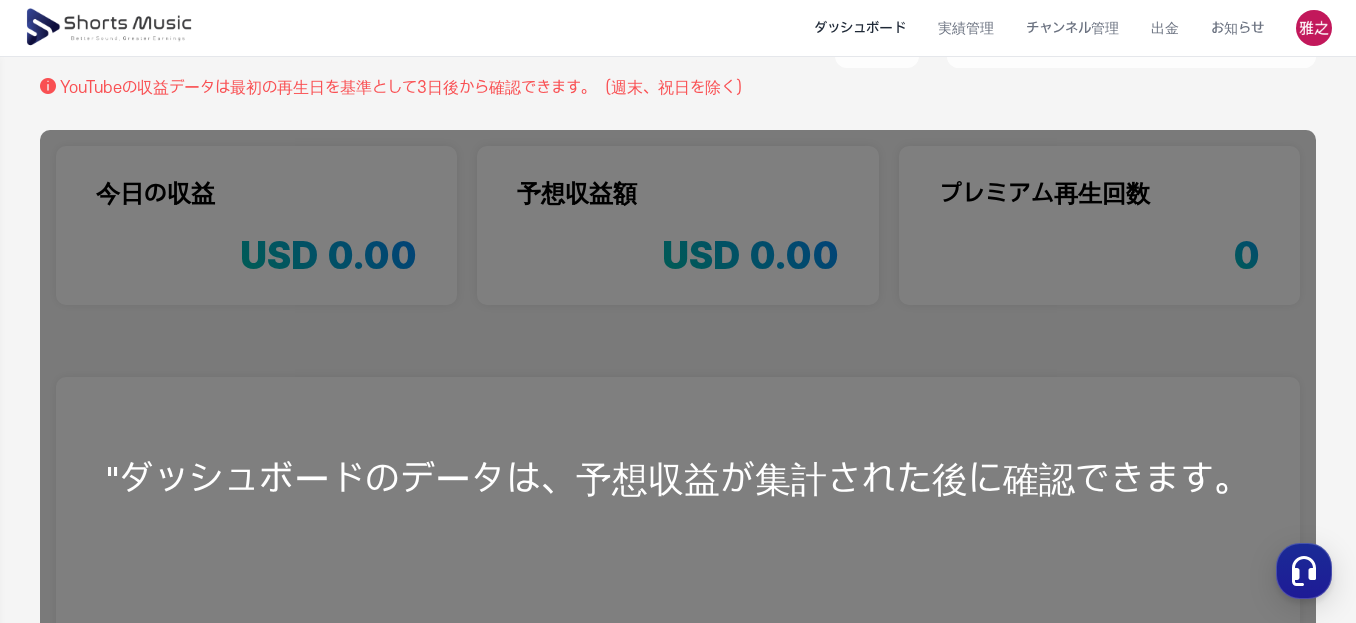 scroll, scrollTop: 0, scrollLeft: 0, axis: both 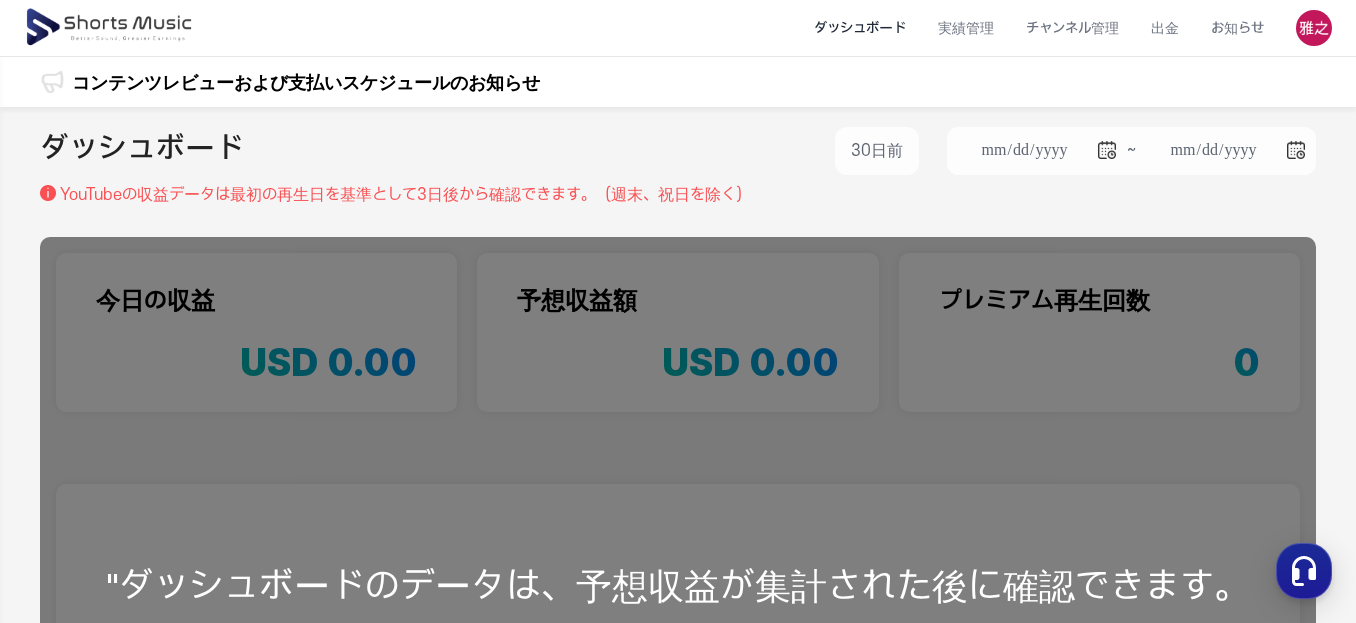 click on ""ダッシュボードのデータは、予想収益が集計された後に確認できます。" at bounding box center [678, 586] 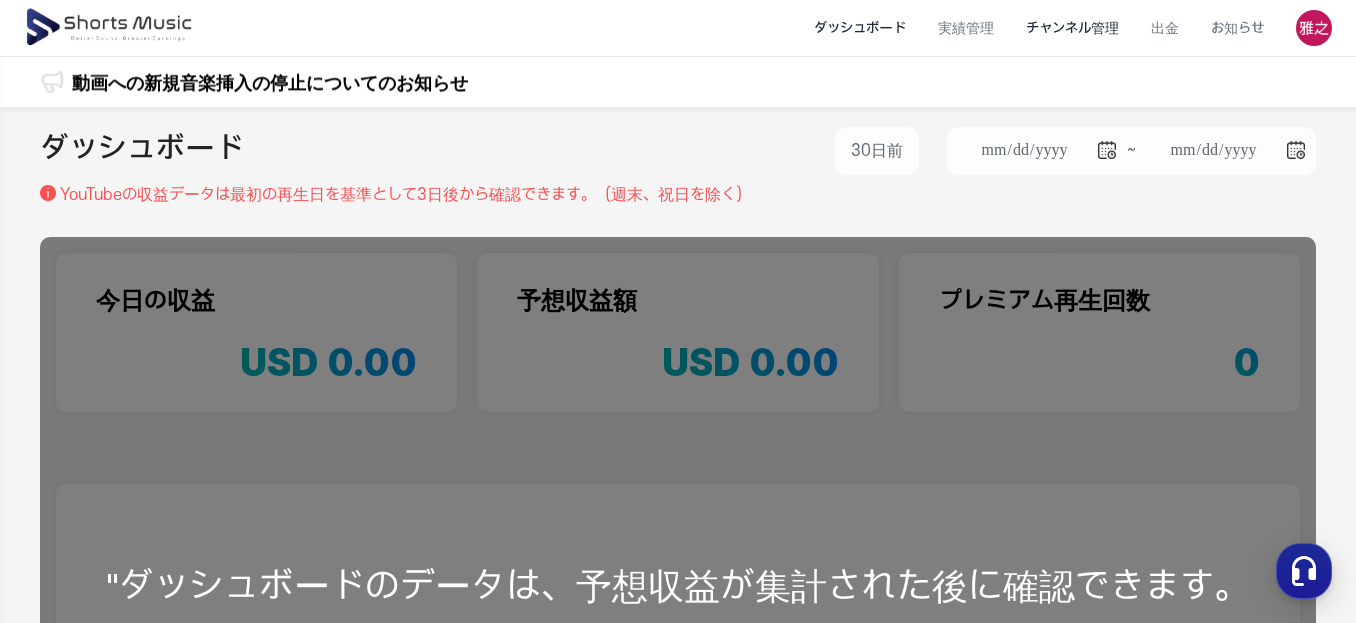 click on "チャンネル管理" at bounding box center [1072, 28] 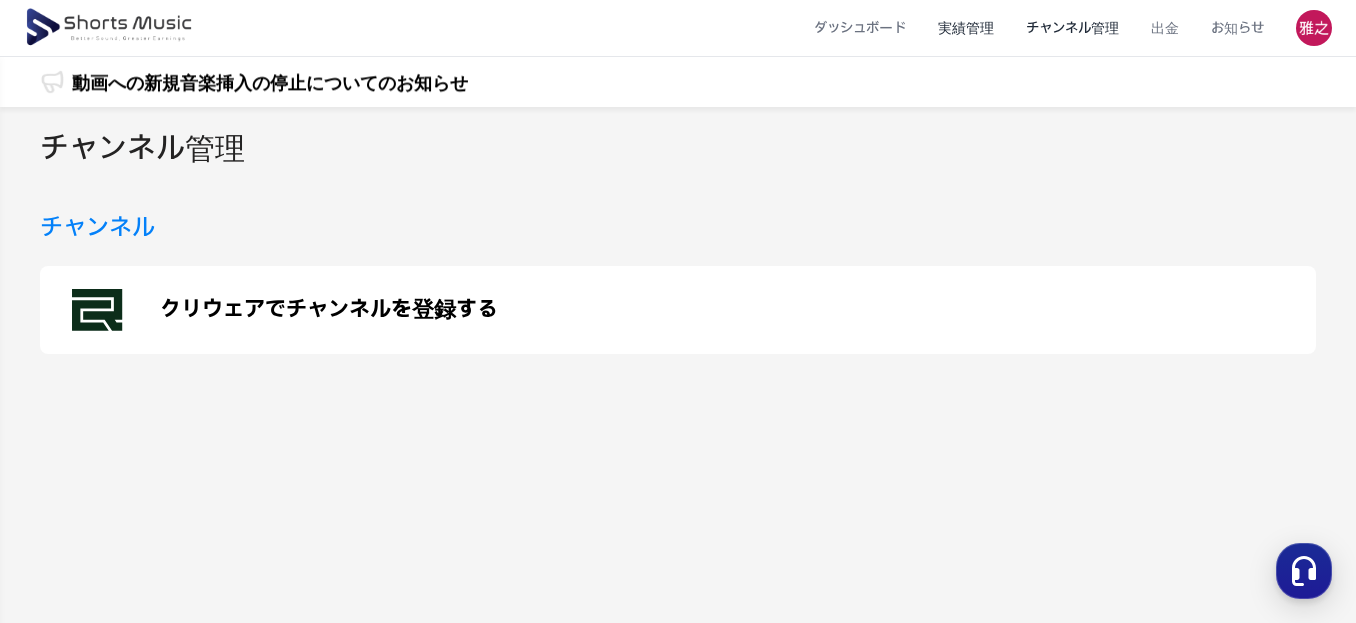 click on "実績管理" at bounding box center (966, 28) 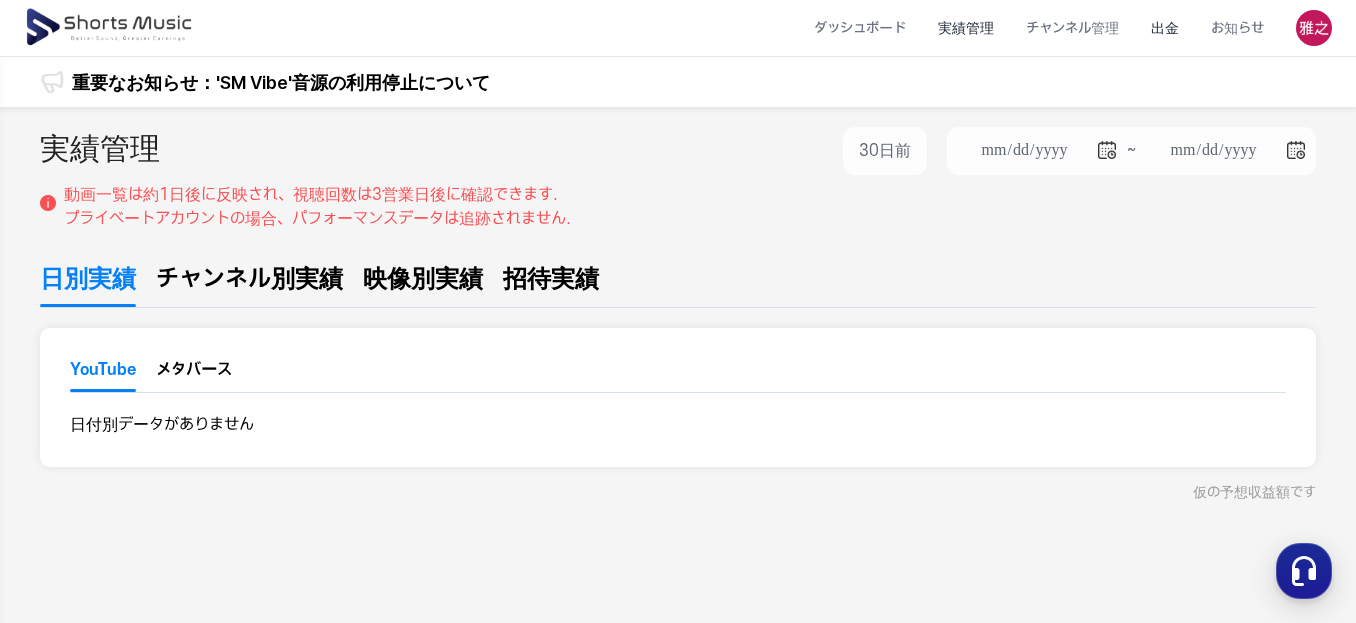 click on "出金" at bounding box center [1165, 28] 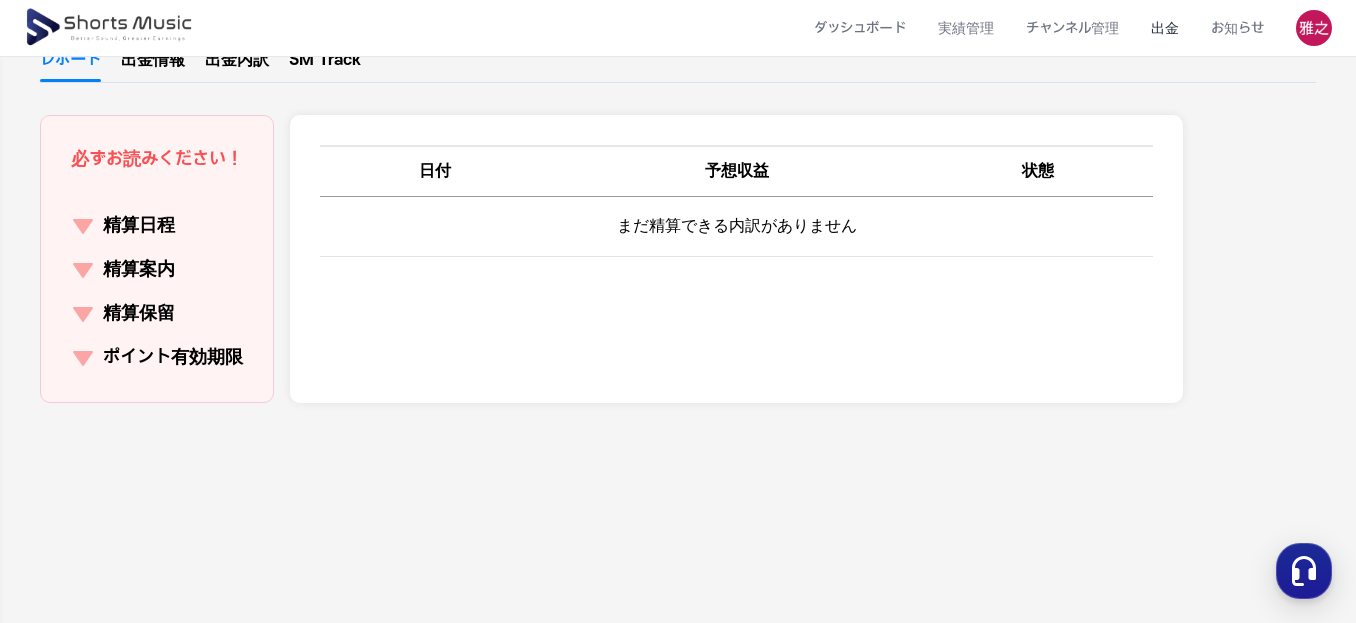 scroll, scrollTop: 200, scrollLeft: 0, axis: vertical 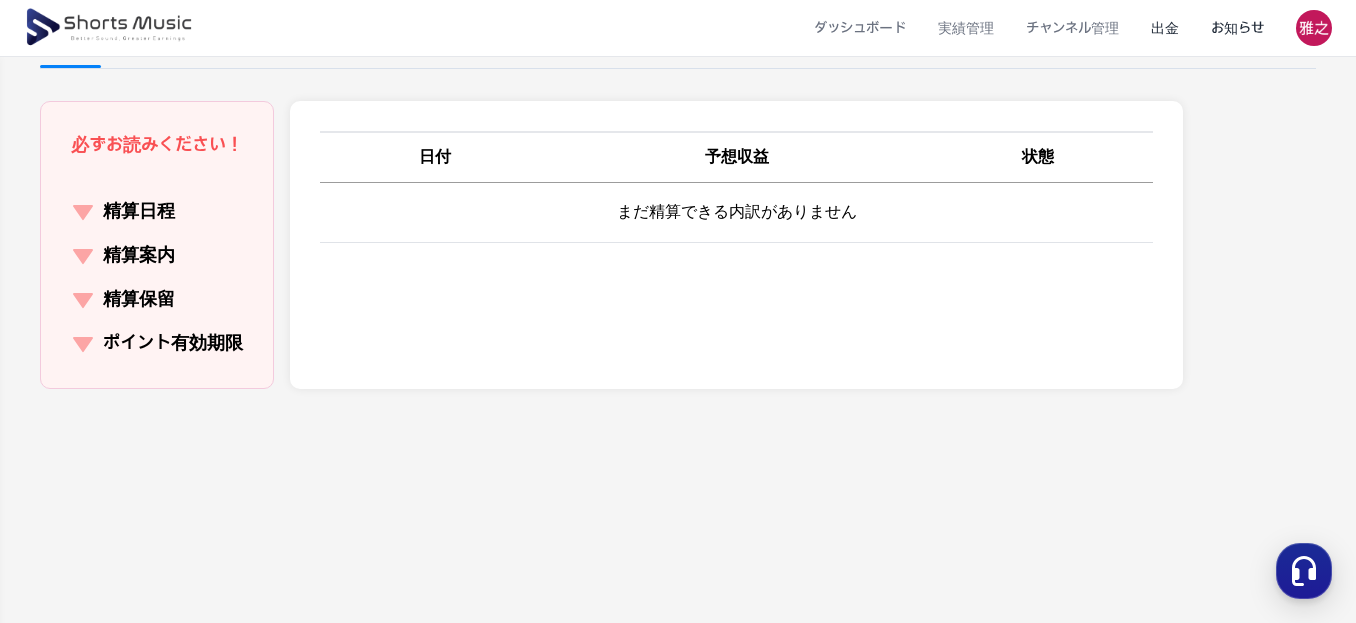 click on "お知らせ" at bounding box center [1237, 28] 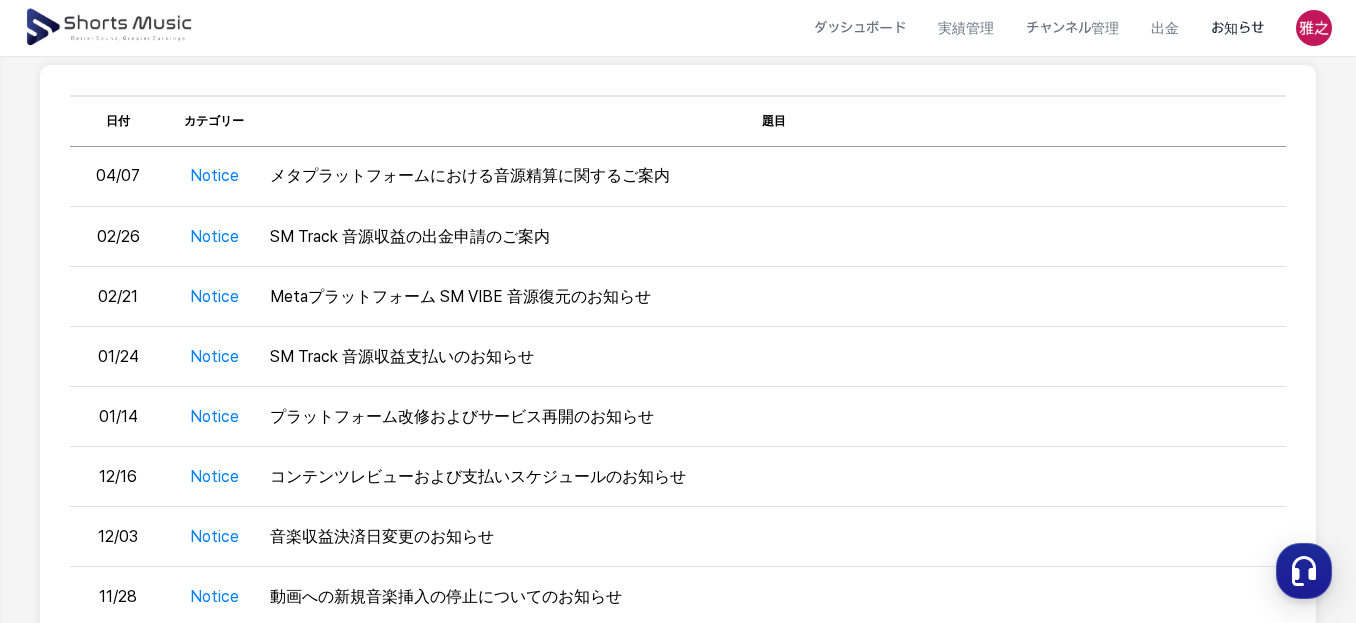 scroll, scrollTop: 0, scrollLeft: 0, axis: both 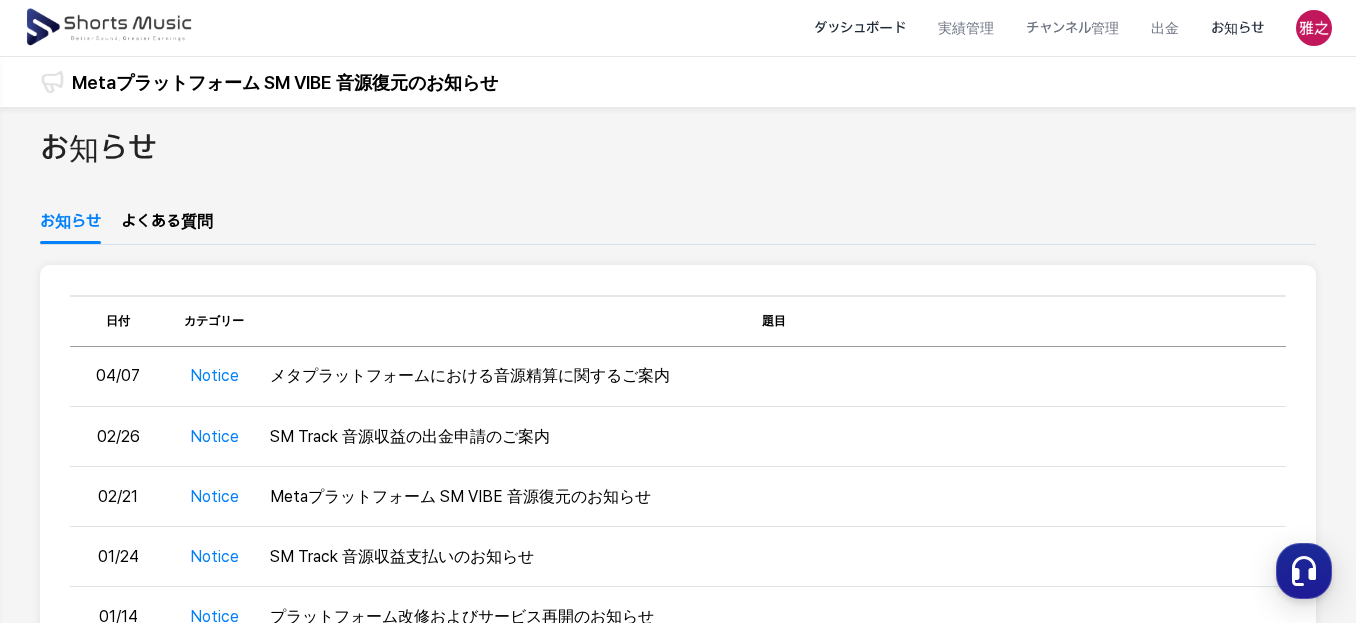click on "ダッシュボード" at bounding box center [860, 28] 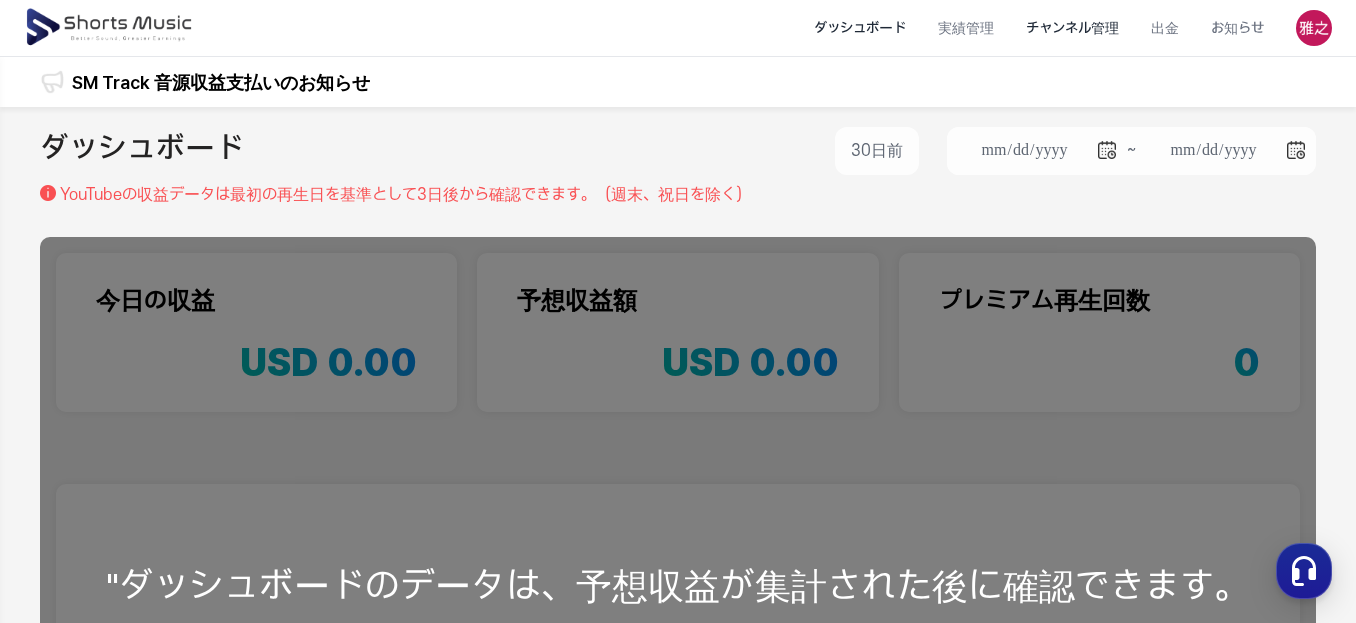 click on "チャンネル管理" at bounding box center (1072, 28) 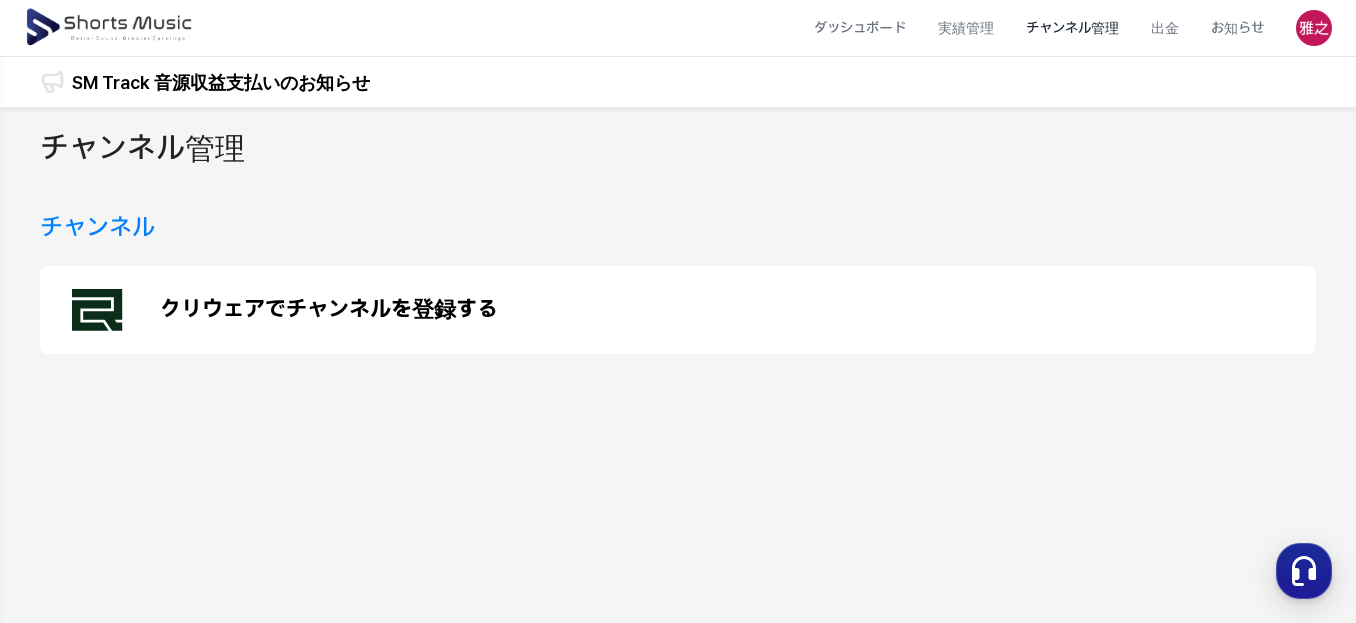 click on "クリウェアでチャンネルを登録する" at bounding box center (329, 310) 